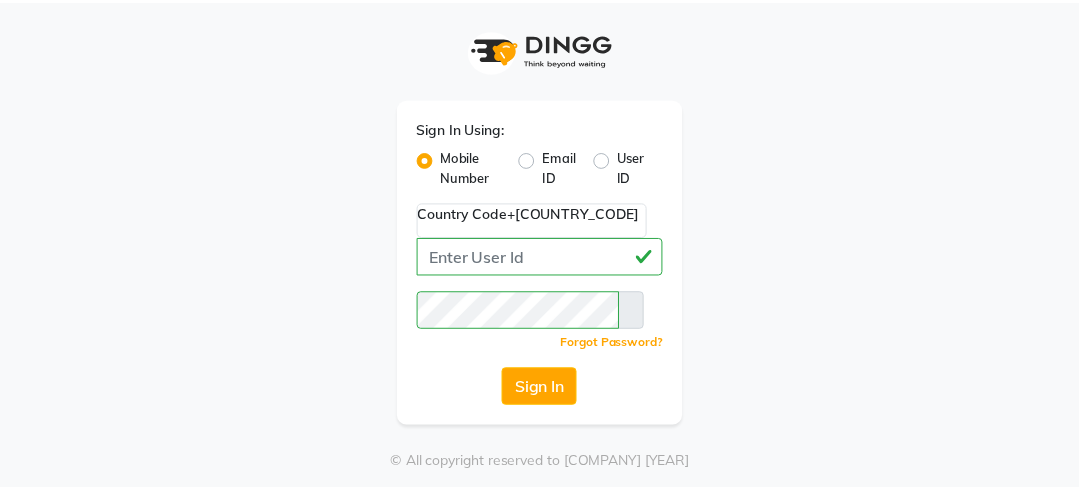 scroll, scrollTop: 0, scrollLeft: 0, axis: both 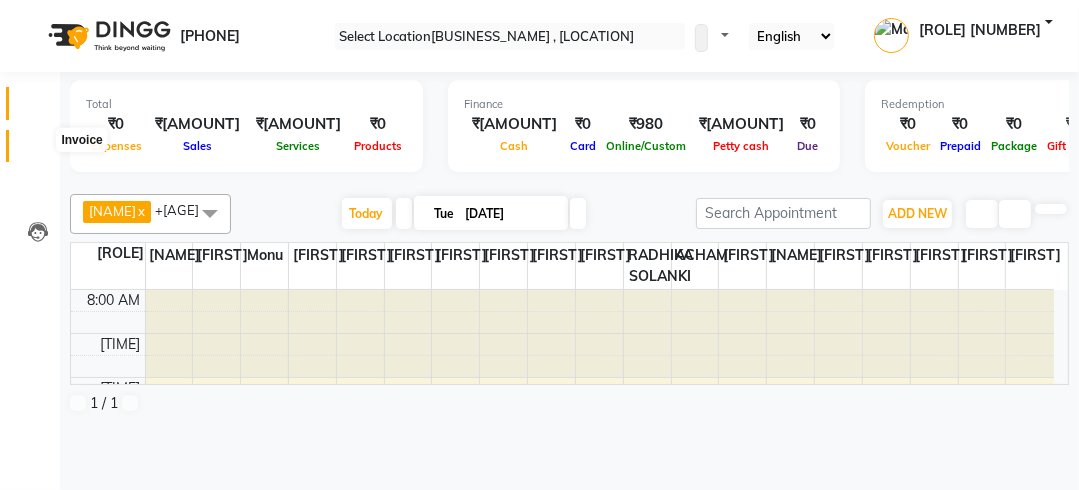 click at bounding box center [37, 151] 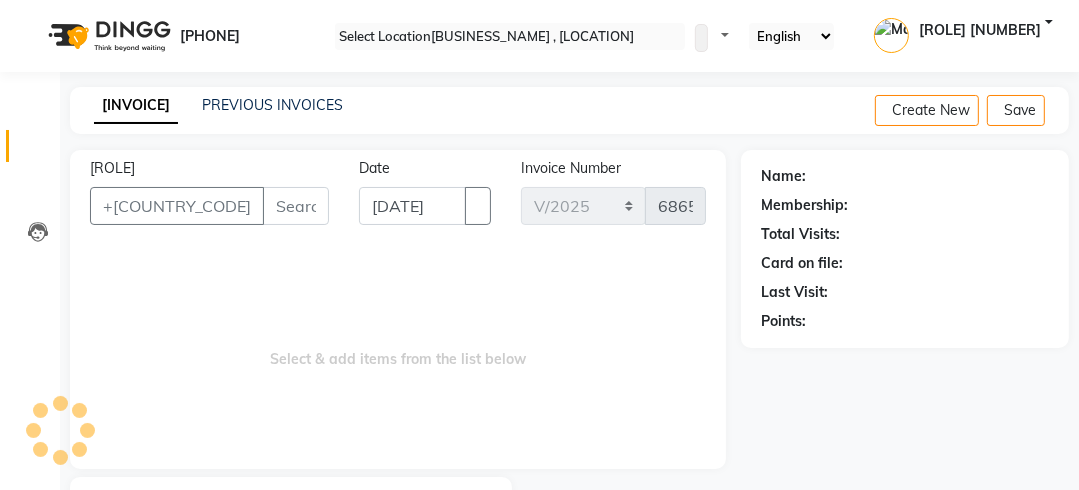 scroll, scrollTop: 1, scrollLeft: 0, axis: vertical 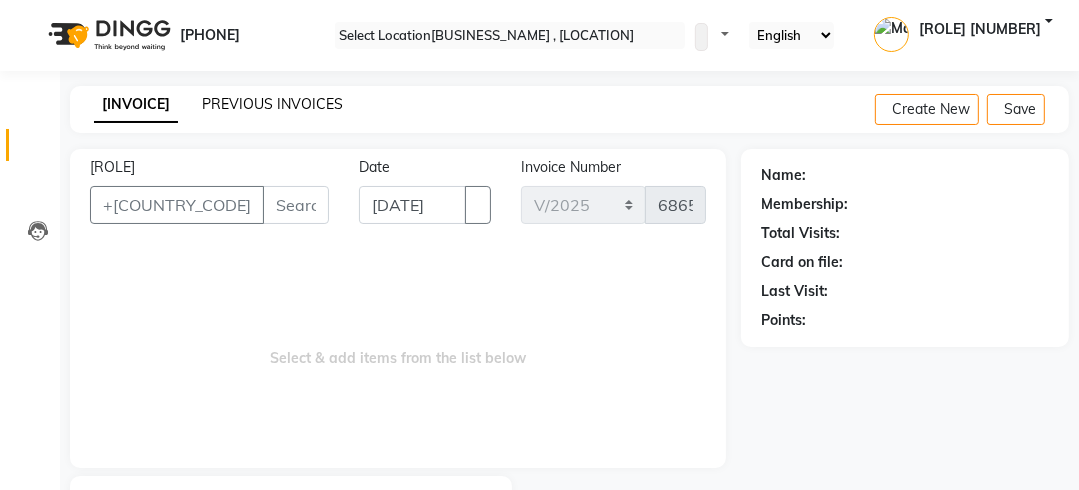 click on "PREVIOUS INVOICES" at bounding box center (272, 104) 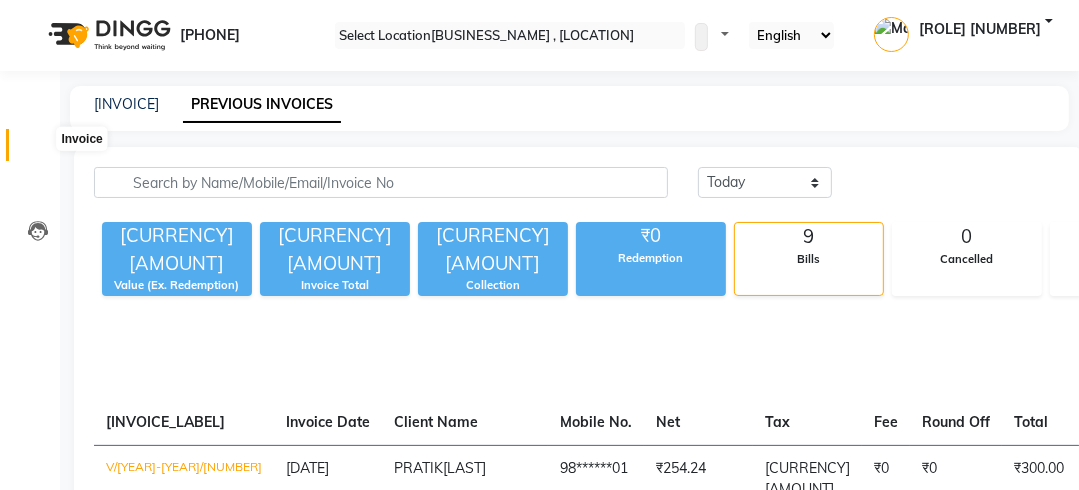 scroll, scrollTop: 0, scrollLeft: 0, axis: both 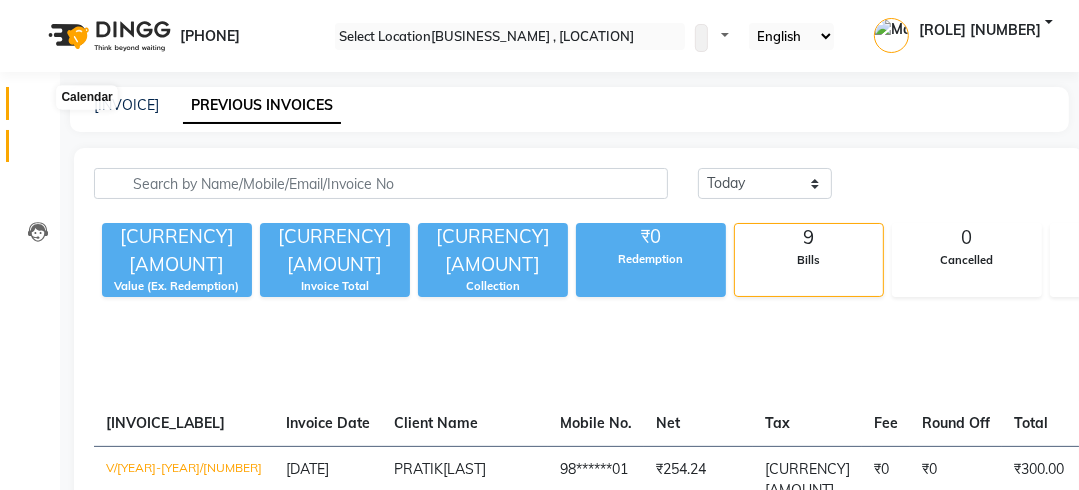 click at bounding box center (37, 108) 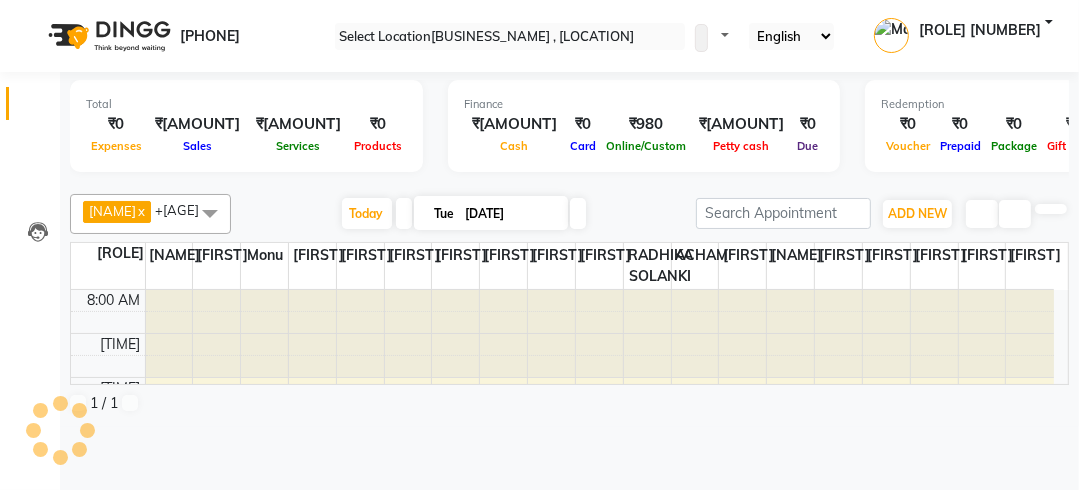 scroll, scrollTop: 0, scrollLeft: 0, axis: both 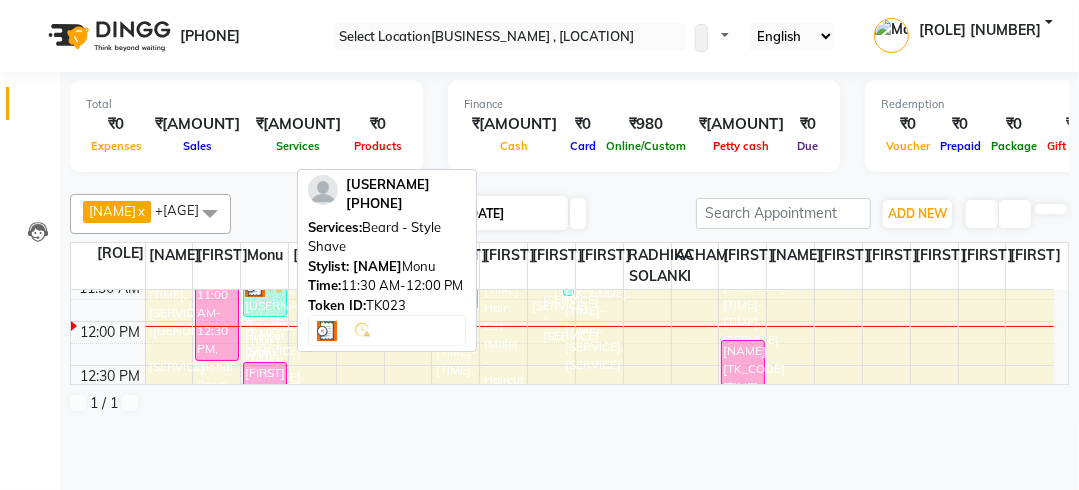click on "[USERNAME], [CODE], [TIME]-[TIME], [SERVICE] - [SERVICE]" at bounding box center (170, 252) 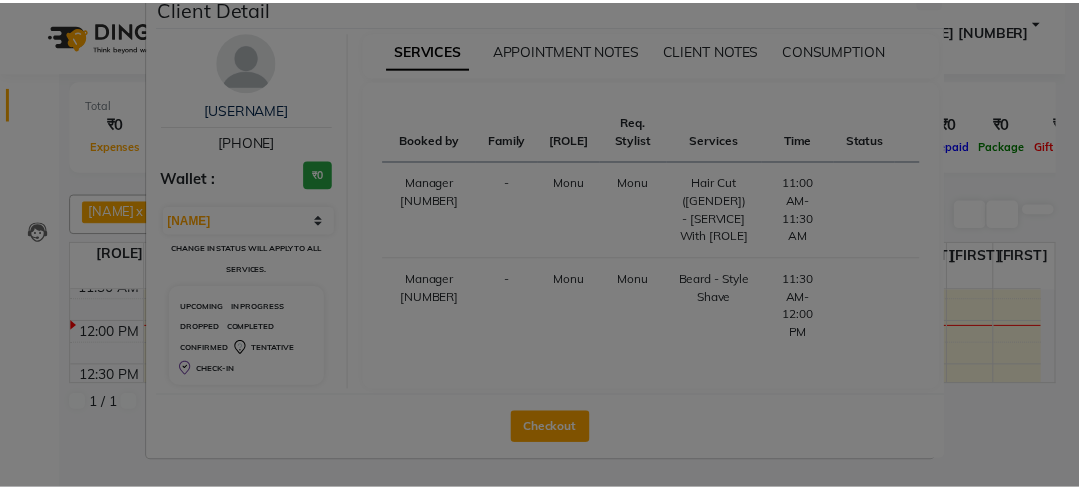 scroll, scrollTop: 110, scrollLeft: 0, axis: vertical 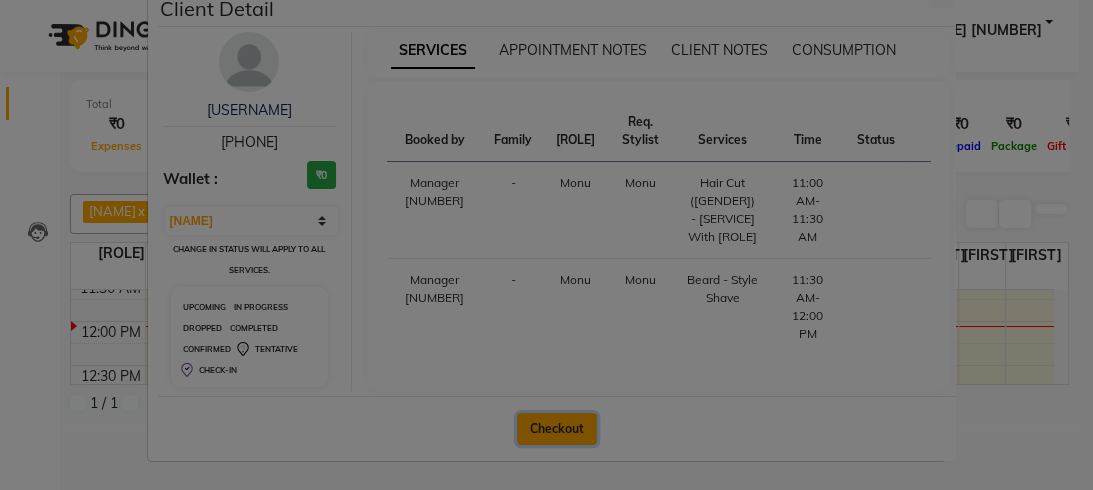 click on "Checkout" at bounding box center [557, 429] 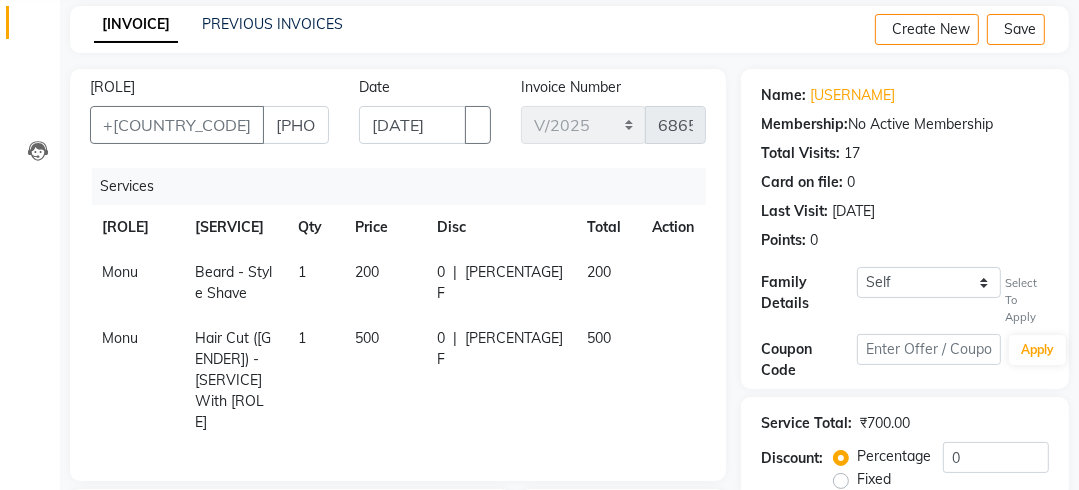 scroll, scrollTop: 321, scrollLeft: 0, axis: vertical 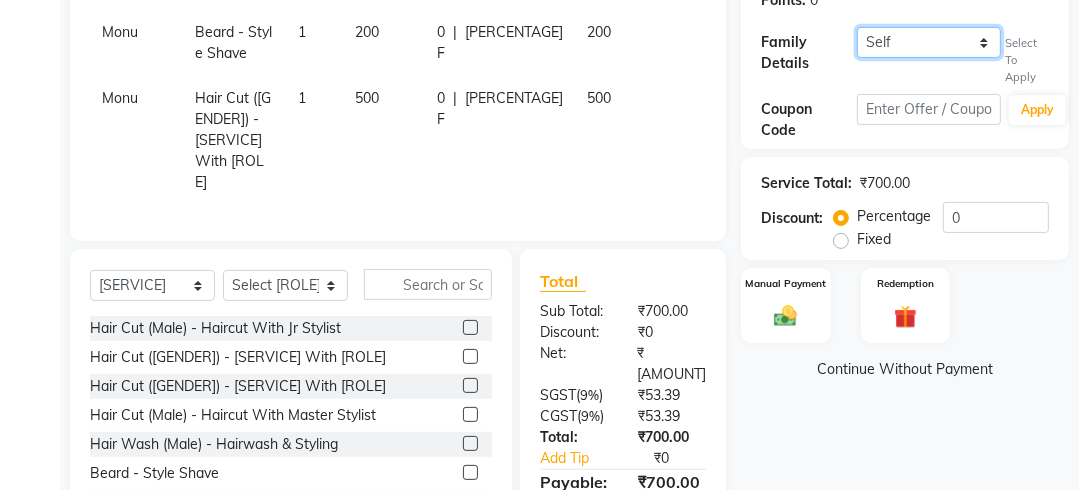 click on "[NAME] - [CODE]([DATE])" at bounding box center [929, 42] 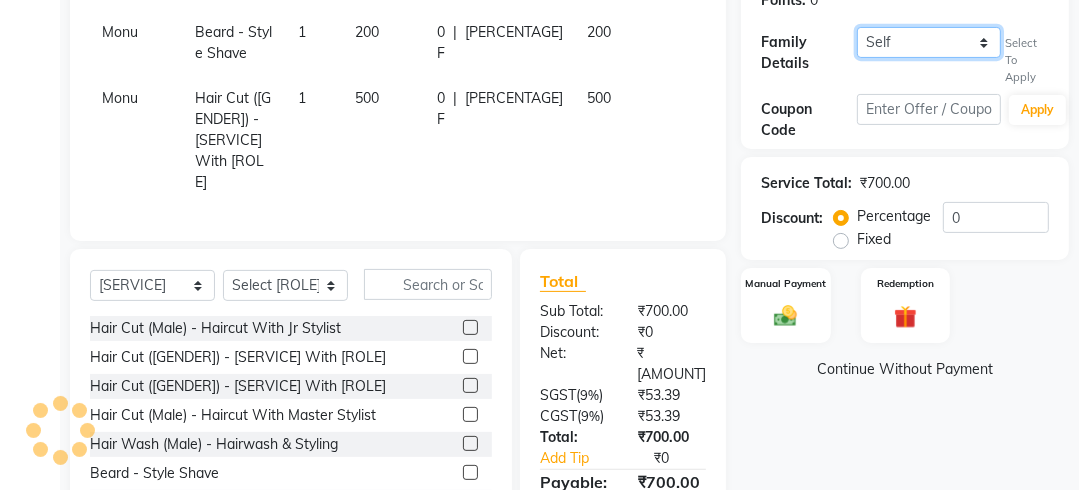 select on "[NUMBER]" 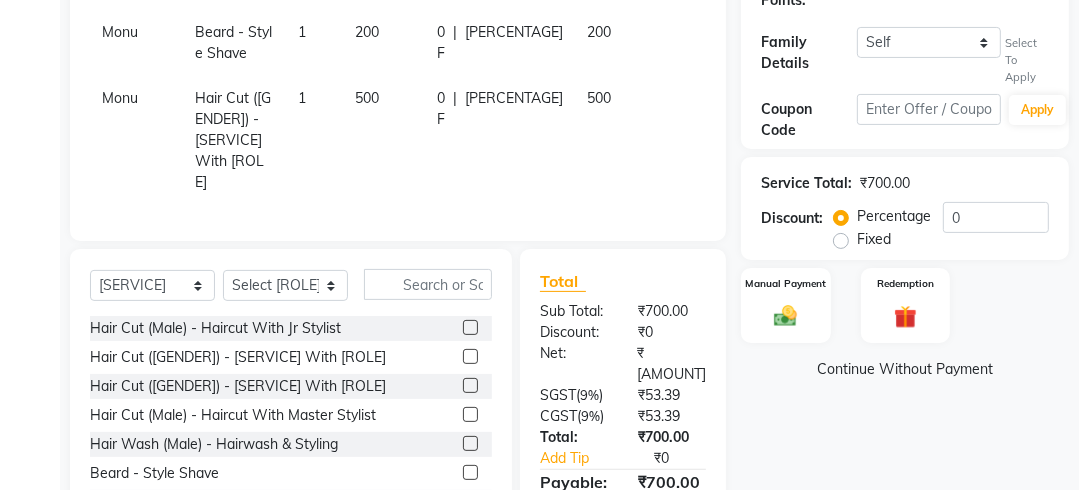 click on "Percentage Fixed" at bounding box center [891, 229] 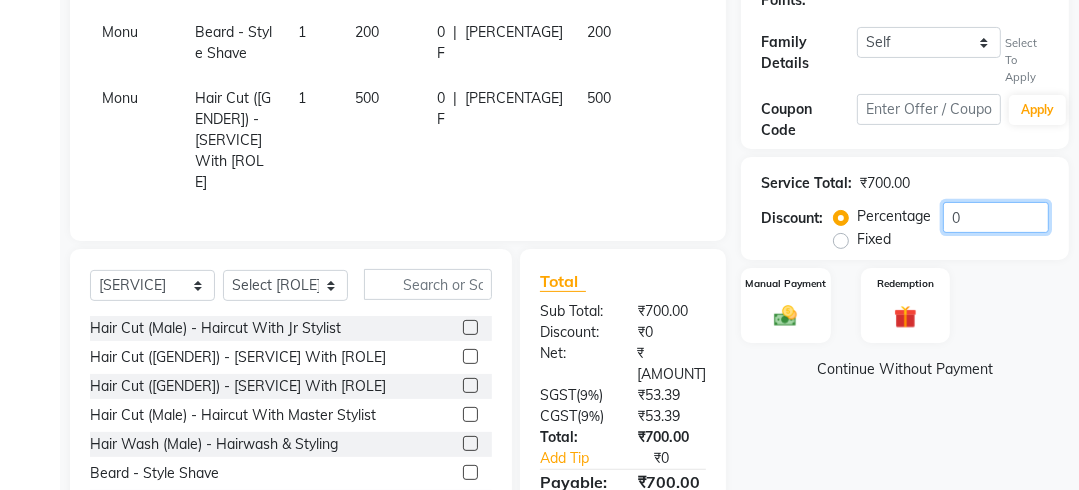 click on "0" at bounding box center [996, 217] 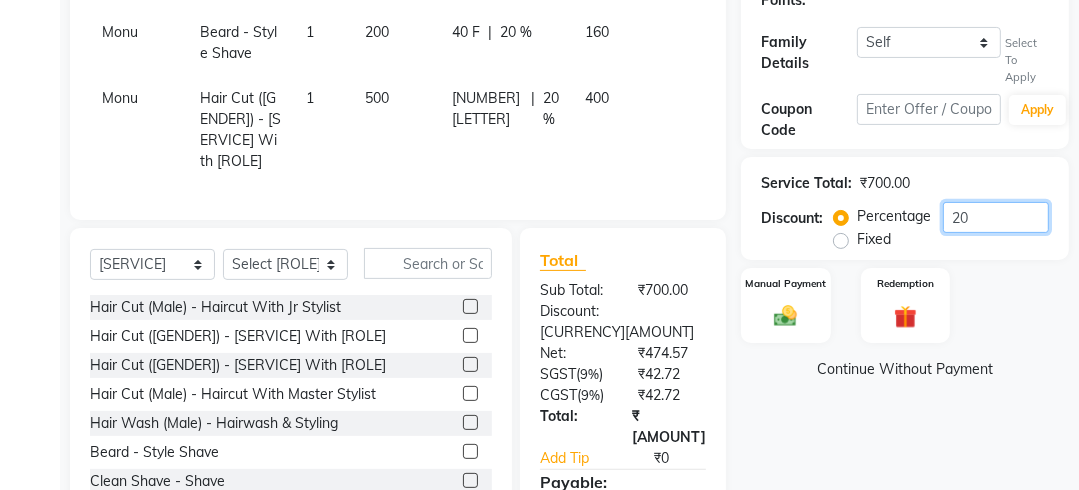 scroll, scrollTop: 481, scrollLeft: 0, axis: vertical 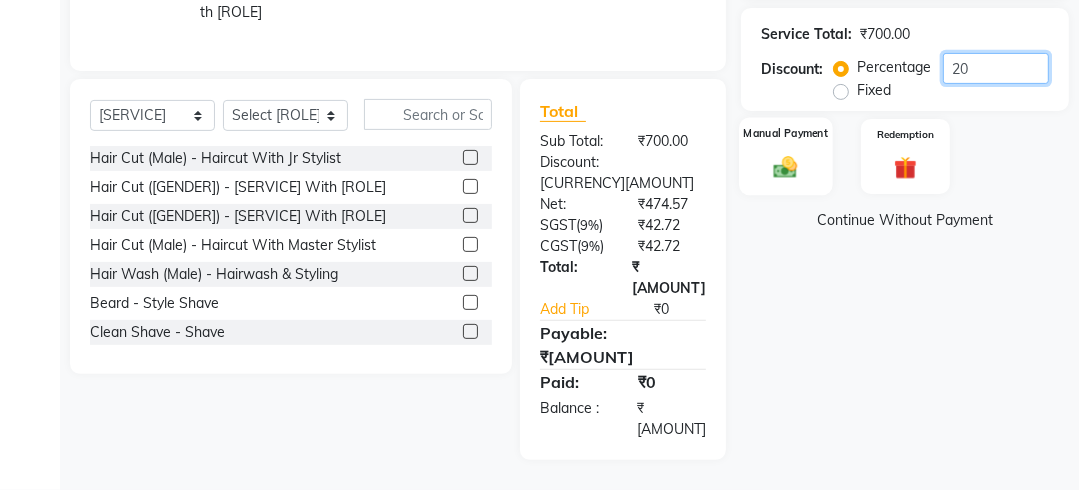 type on "20" 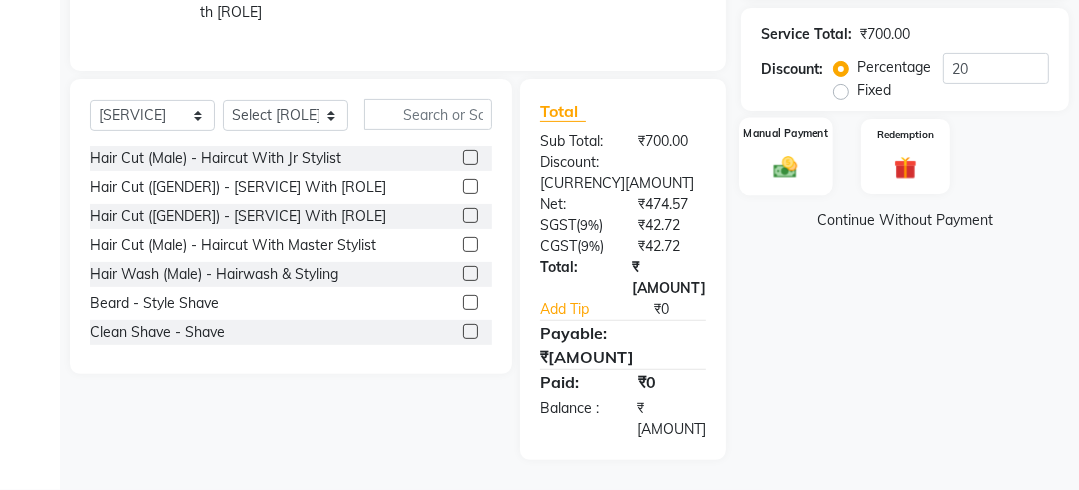 click at bounding box center [785, 167] 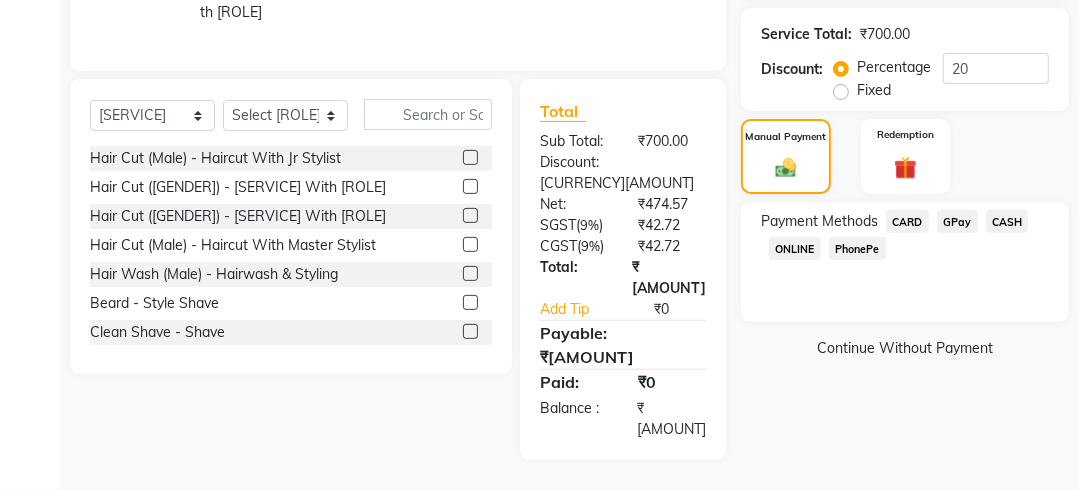click on "GPay" at bounding box center [907, 221] 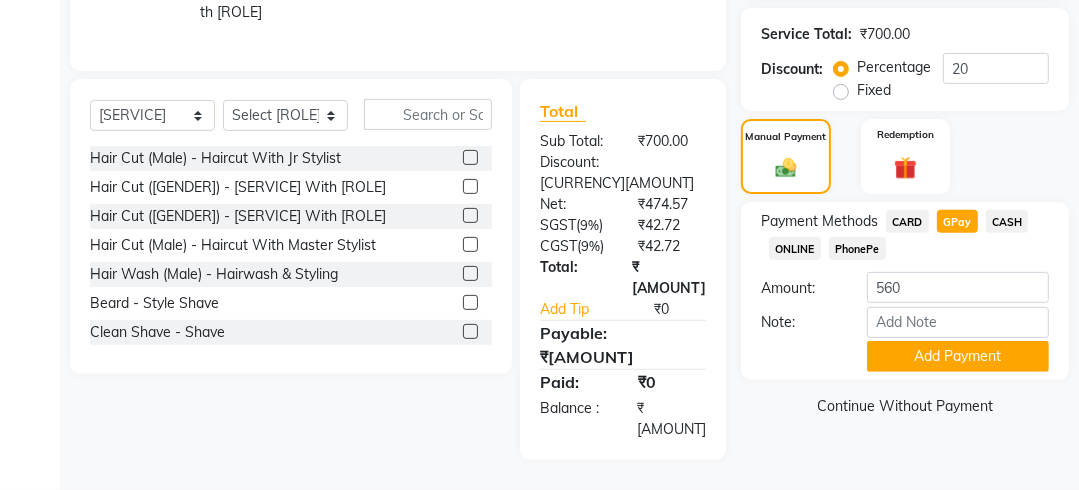 click on "CASH" at bounding box center (907, 221) 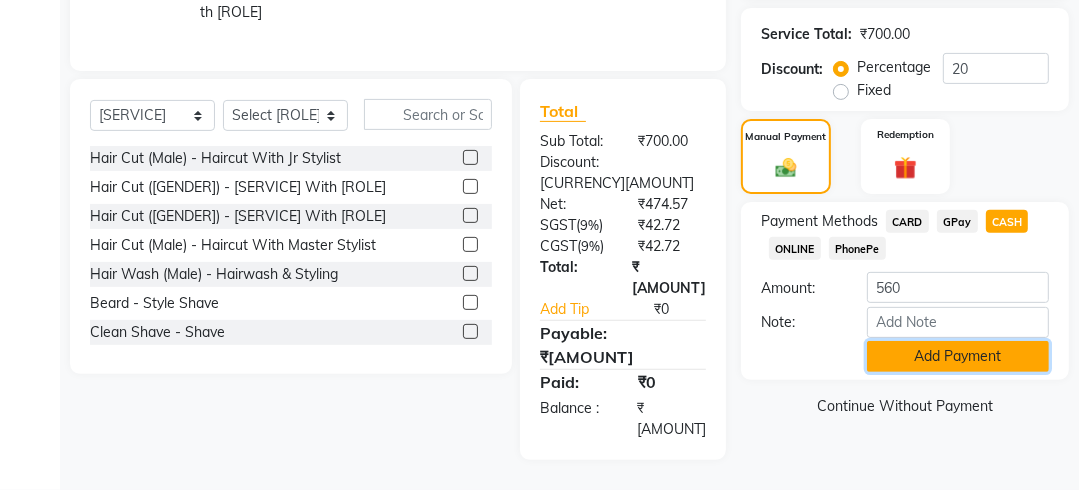 click on "Add Payment" at bounding box center [958, 356] 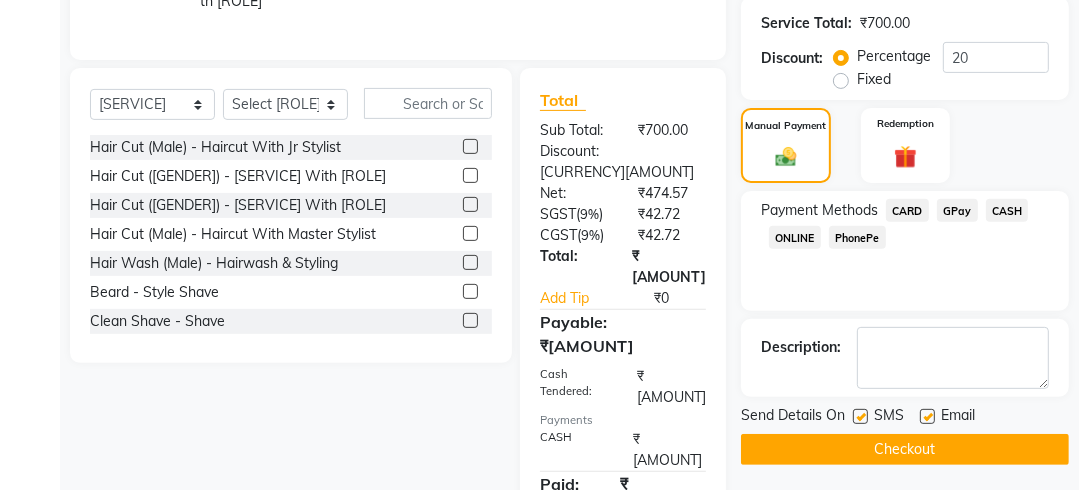 click on "SMS" at bounding box center (886, 417) 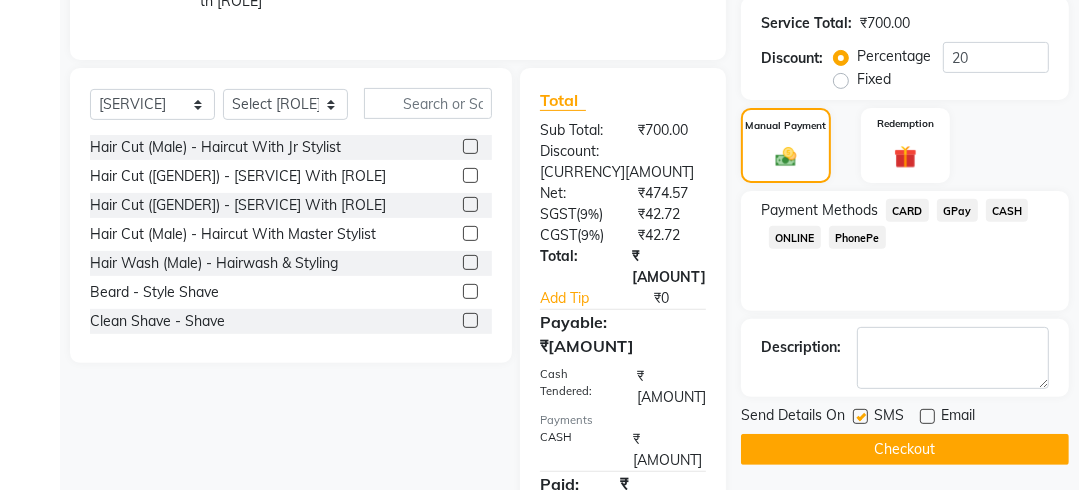 click at bounding box center [860, 416] 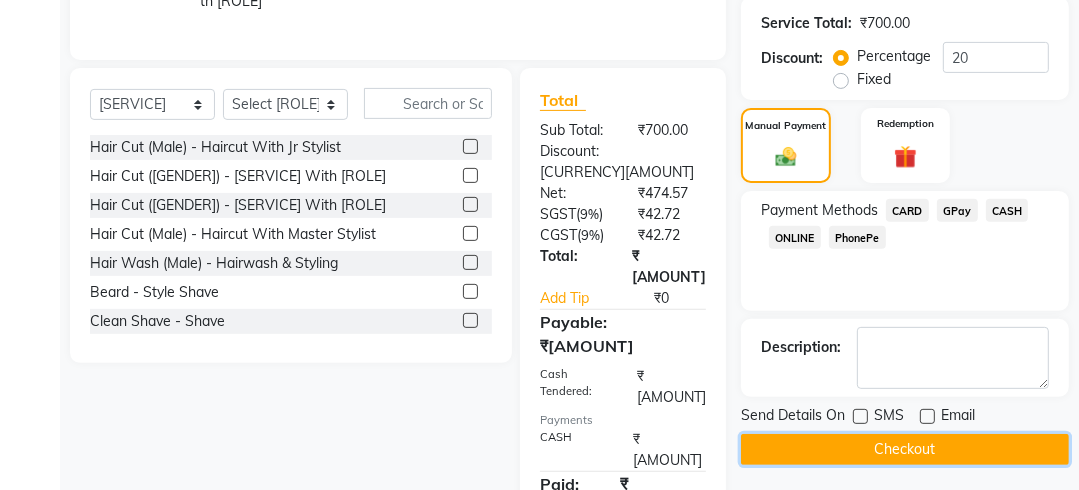 click on "Checkout" at bounding box center [905, 449] 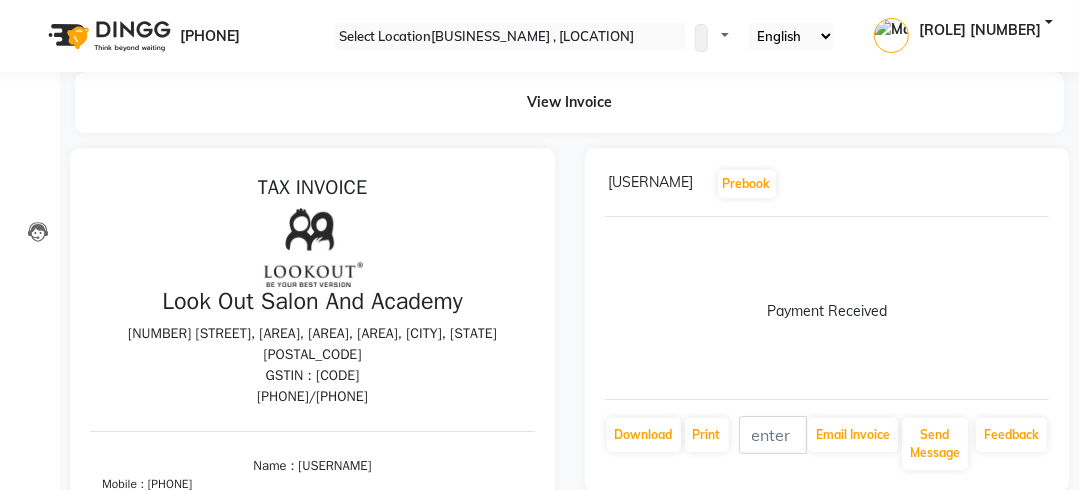 scroll, scrollTop: 0, scrollLeft: 0, axis: both 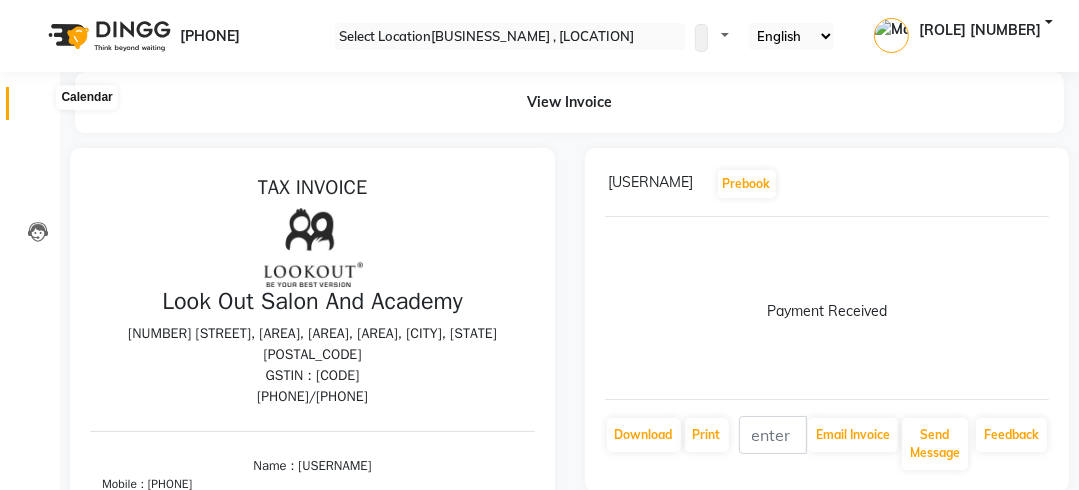click at bounding box center [37, 108] 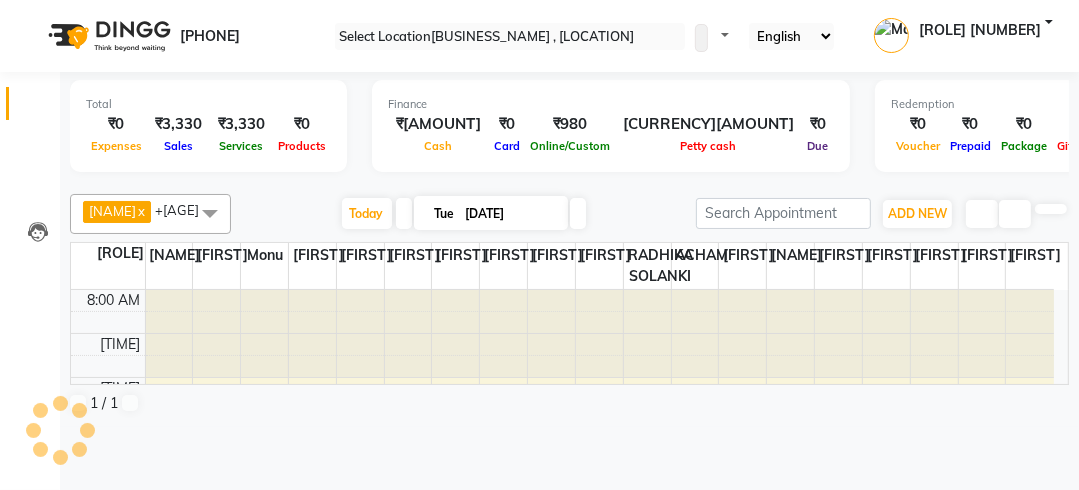 scroll, scrollTop: 0, scrollLeft: 0, axis: both 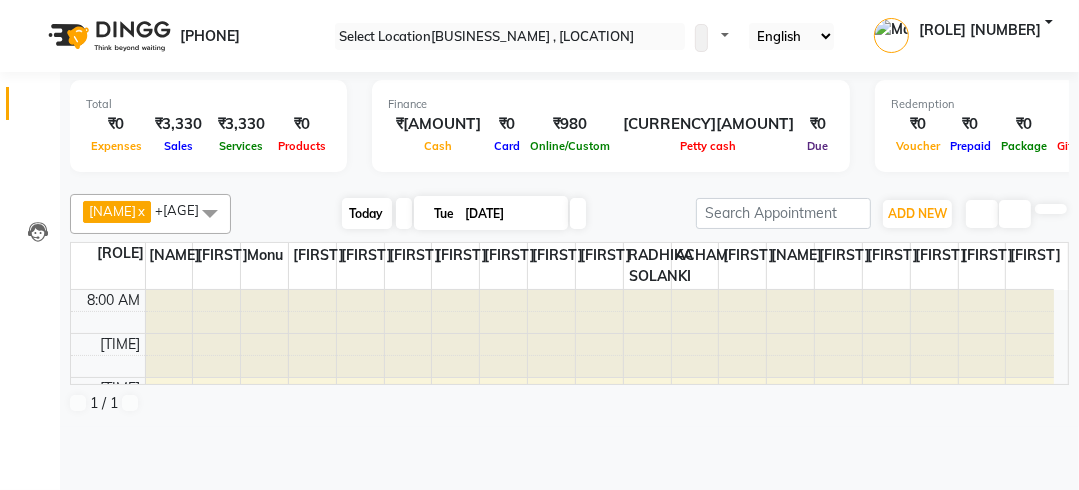 click on "Today" at bounding box center [367, 213] 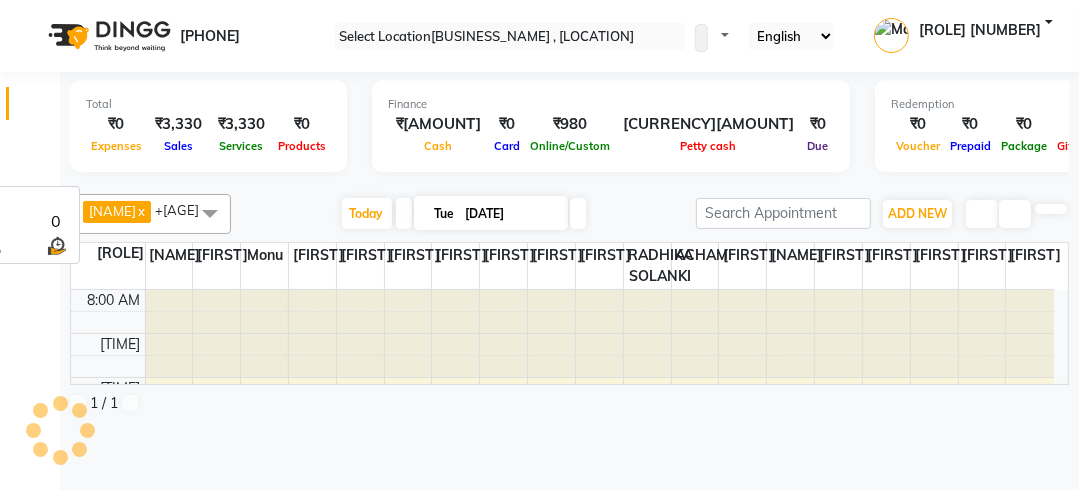scroll, scrollTop: 349, scrollLeft: 0, axis: vertical 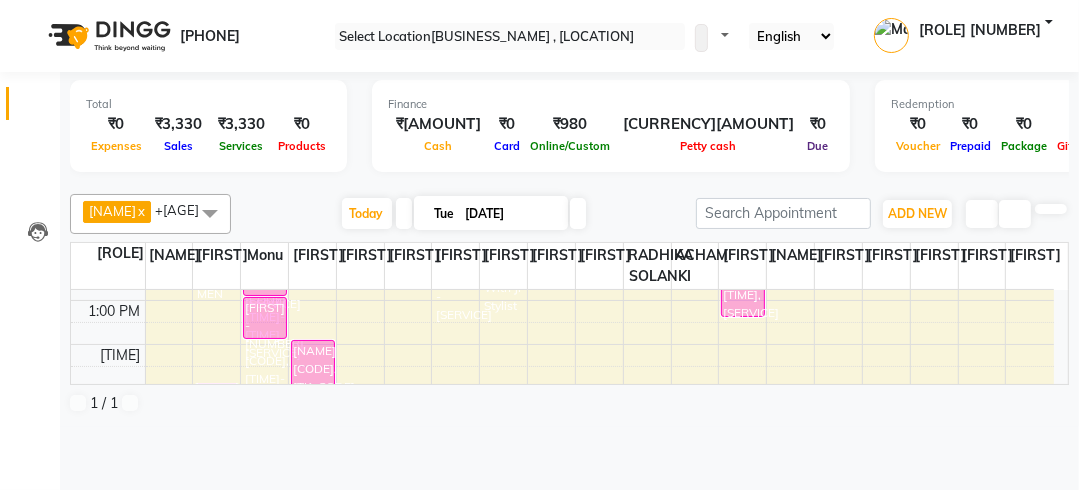 click at bounding box center (578, 213) 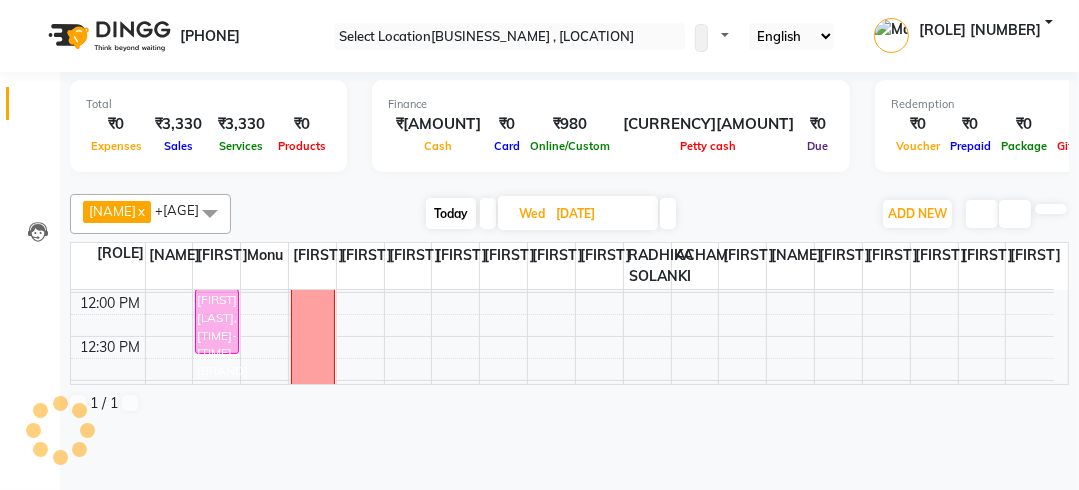 scroll, scrollTop: 269, scrollLeft: 0, axis: vertical 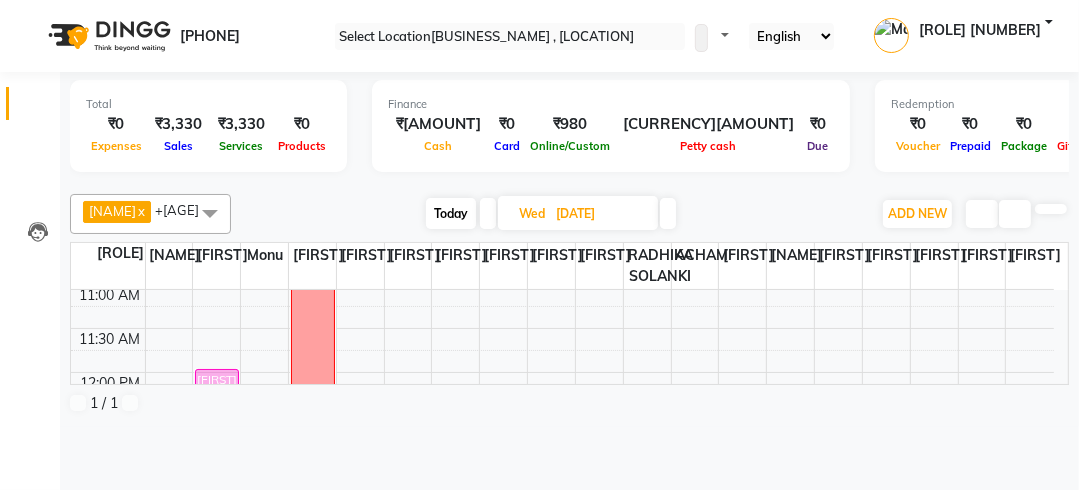 click on "Today" at bounding box center (451, 213) 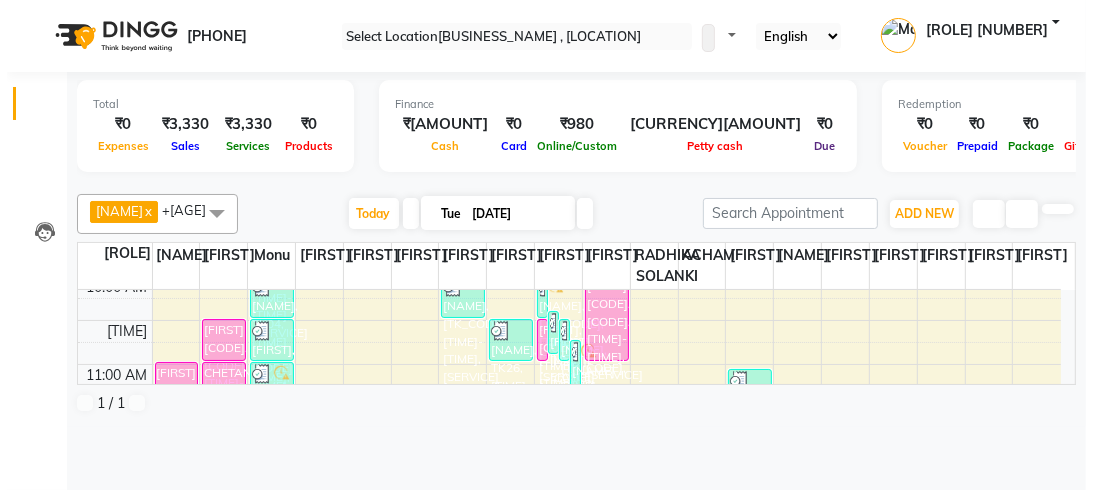 scroll, scrollTop: 269, scrollLeft: 0, axis: vertical 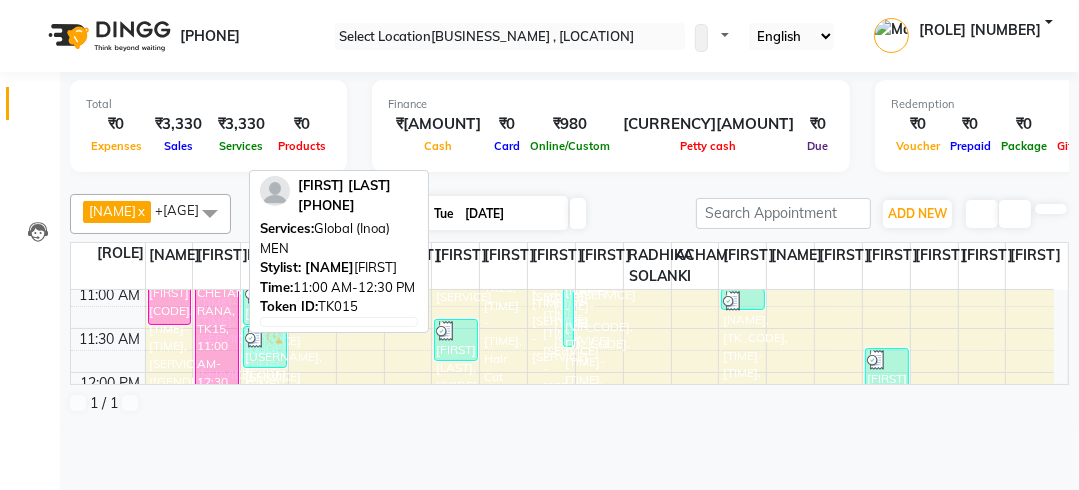 click on "CHETAN RANA, TK15, 11:00 AM-12:30 PM, Global (Inoa) MEN" at bounding box center (170, 303) 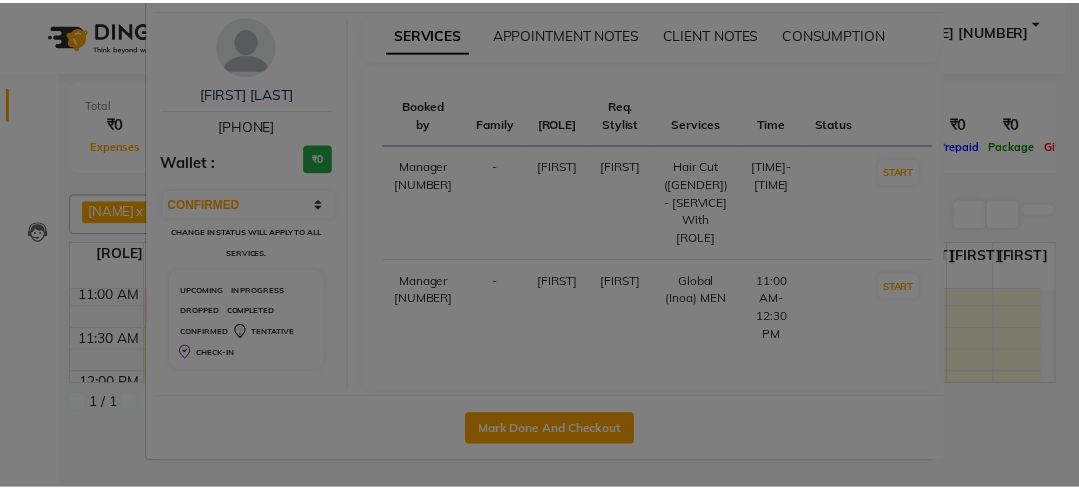 scroll, scrollTop: 110, scrollLeft: 0, axis: vertical 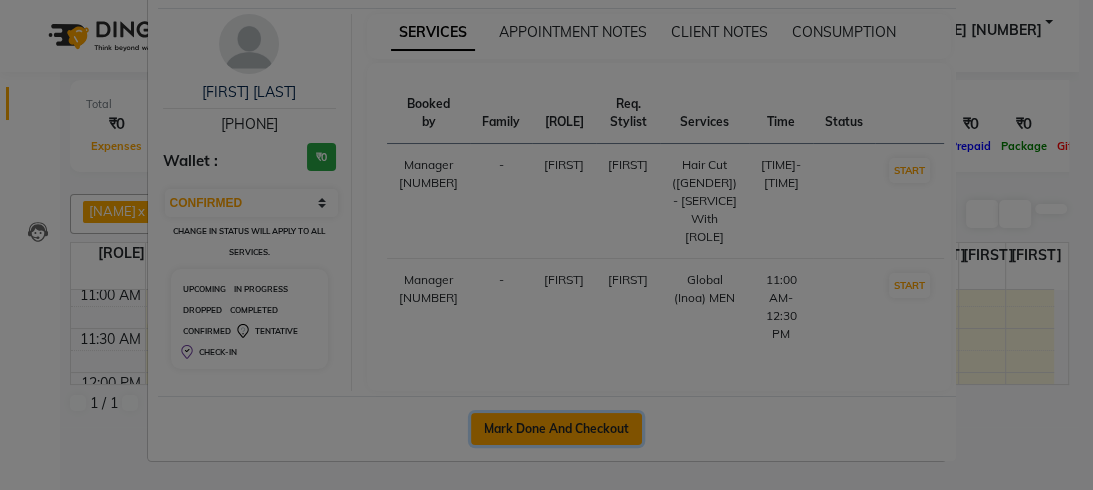 click on "Mark Done And Checkout" at bounding box center [556, 429] 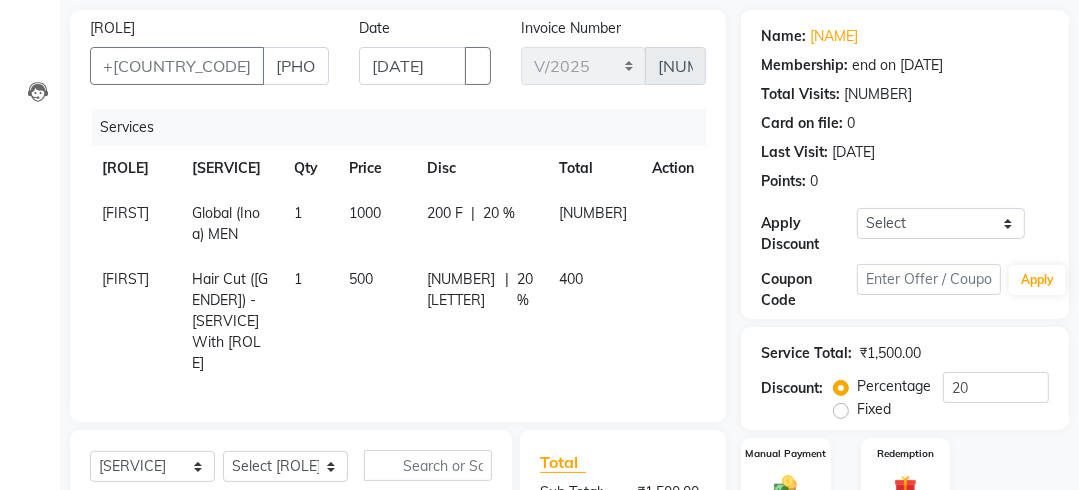 scroll, scrollTop: 300, scrollLeft: 0, axis: vertical 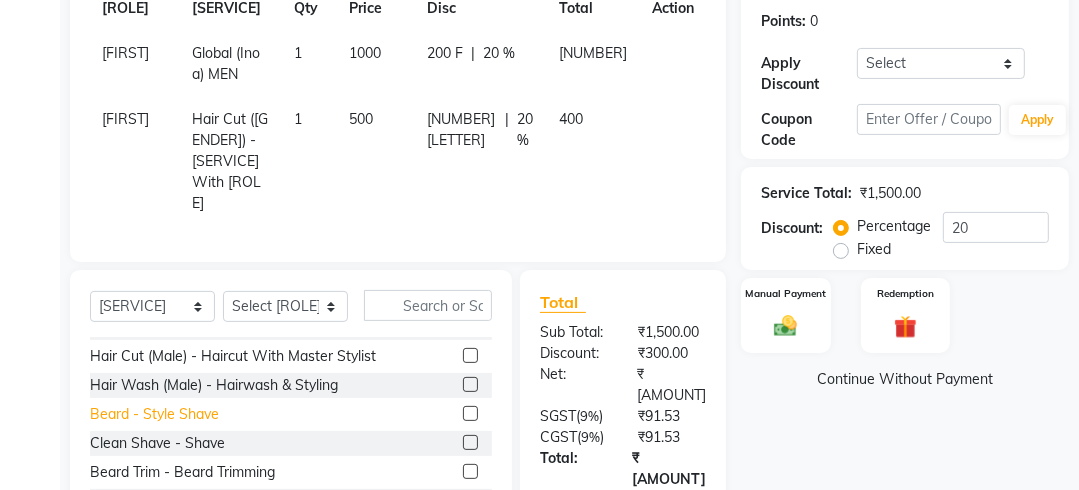 click on "Beard  - Style Shave" at bounding box center [215, 269] 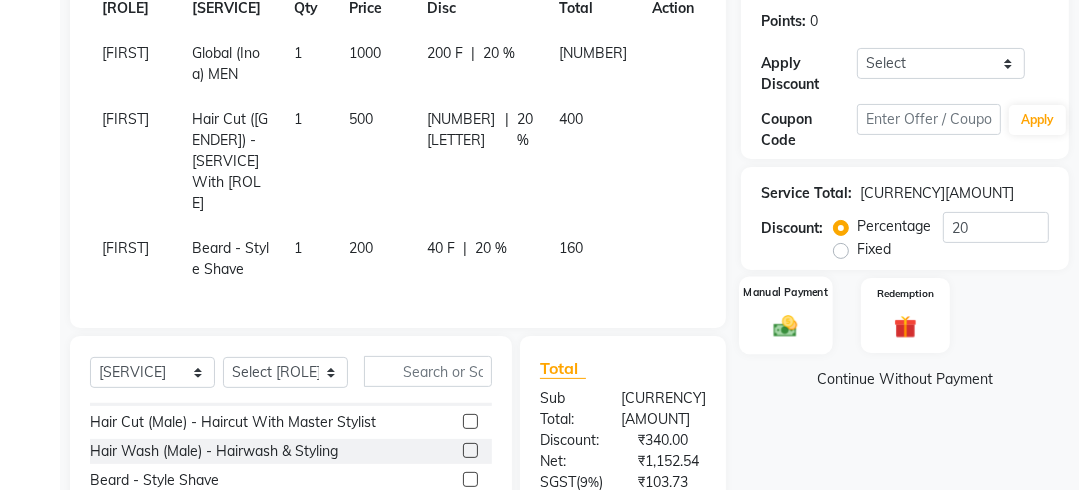 scroll, scrollTop: 460, scrollLeft: 0, axis: vertical 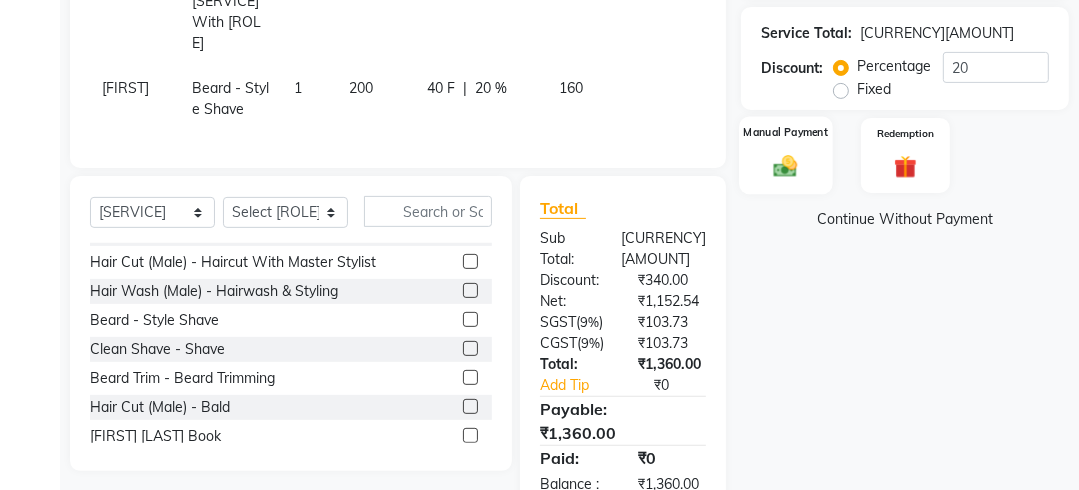 click at bounding box center (785, 165) 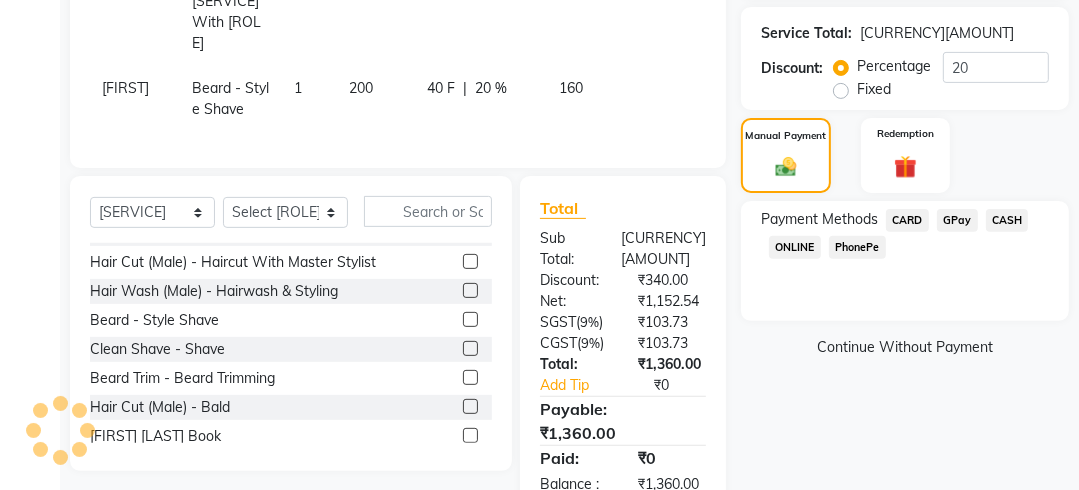 scroll, scrollTop: 540, scrollLeft: 0, axis: vertical 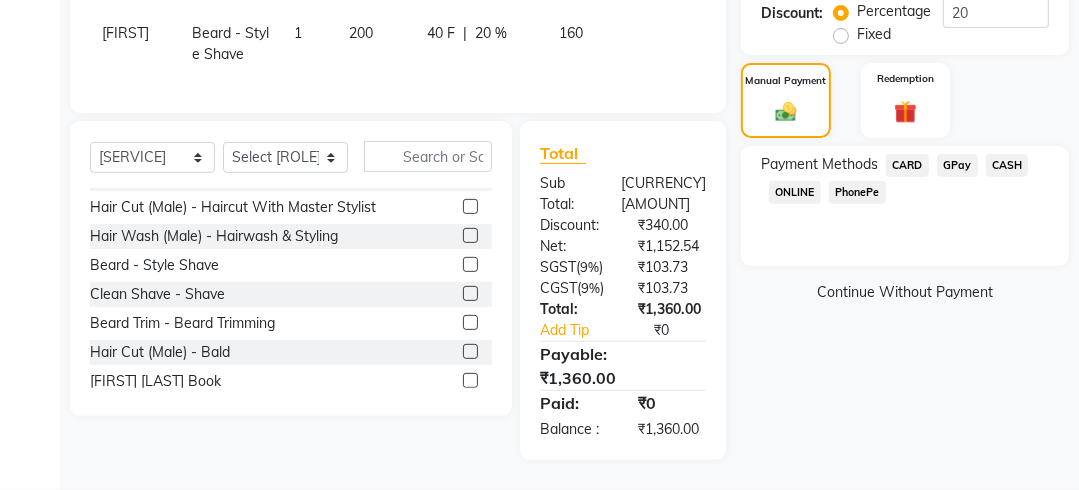 click on "CARD" at bounding box center (907, 165) 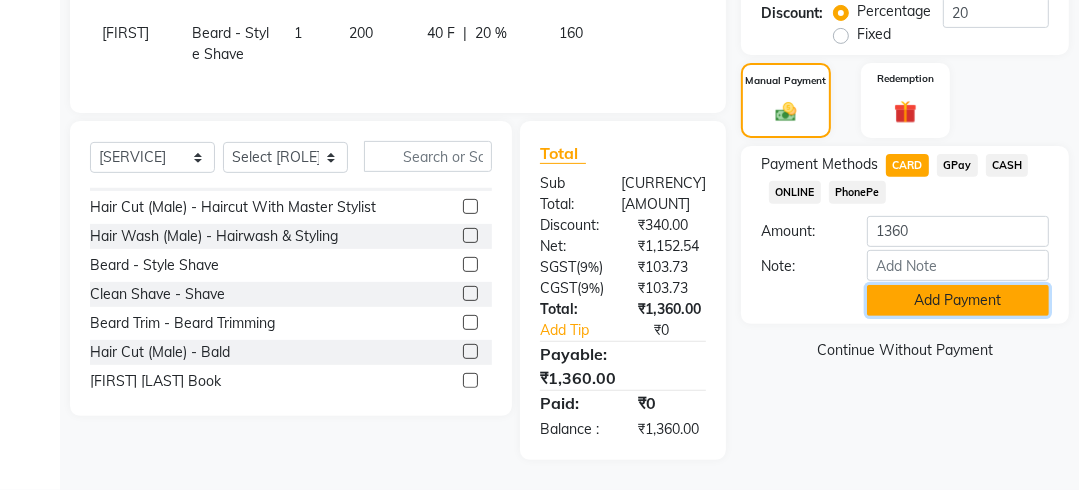 click on "Add Payment" at bounding box center [958, 300] 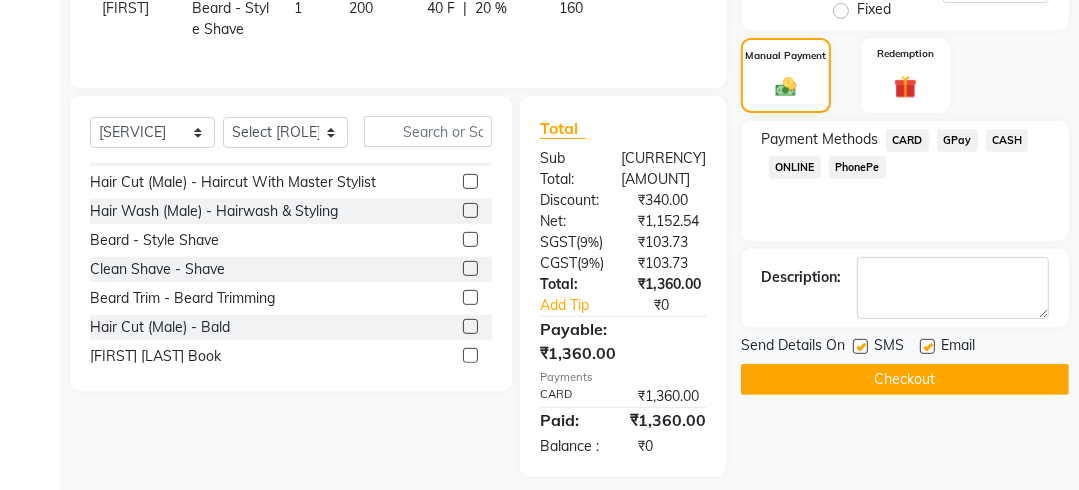 scroll, scrollTop: 661, scrollLeft: 0, axis: vertical 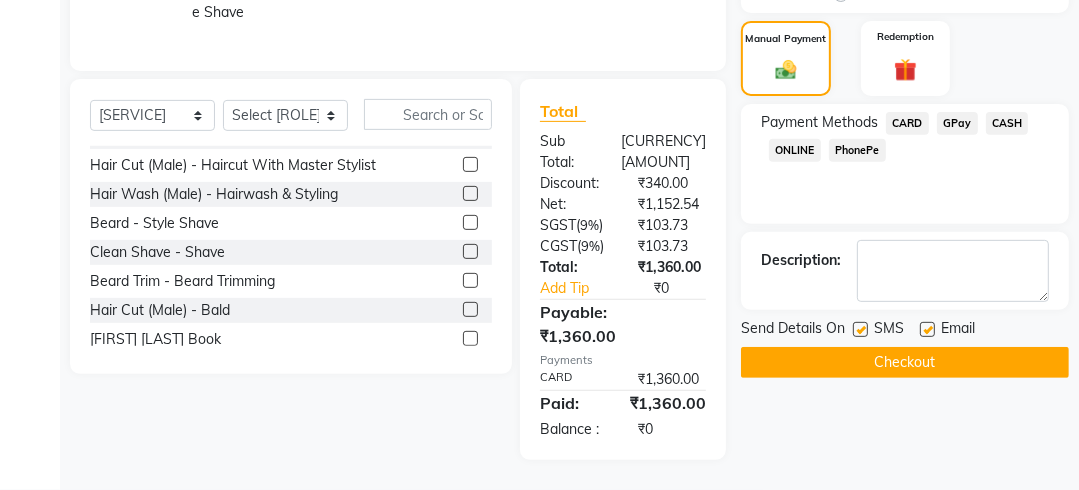 click at bounding box center [859, 332] 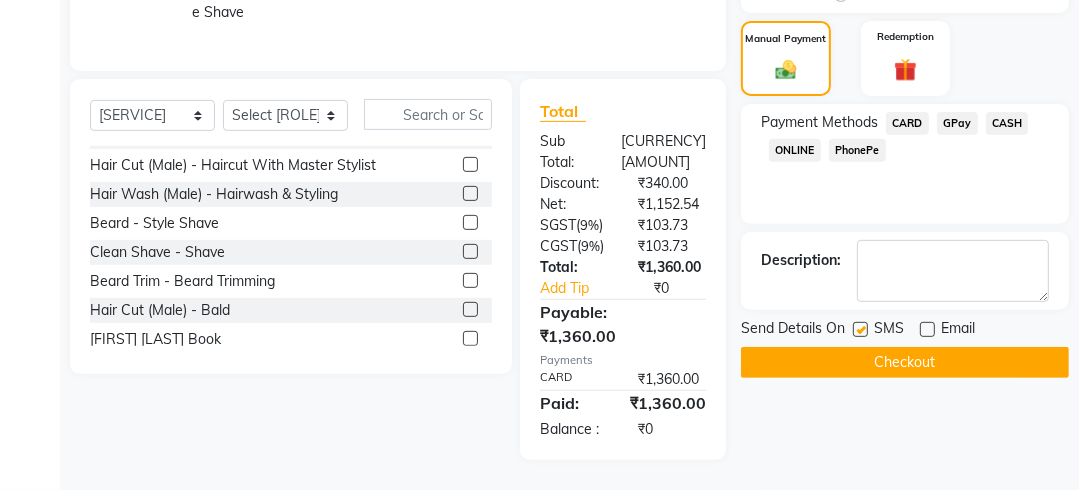 drag, startPoint x: 859, startPoint y: 264, endPoint x: 862, endPoint y: 276, distance: 12.369317 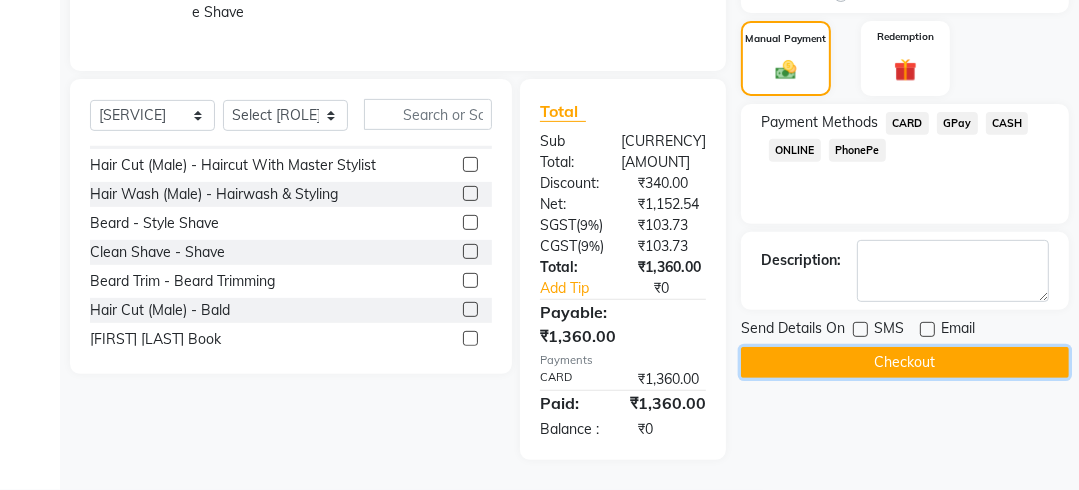 click on "Checkout" at bounding box center [905, 362] 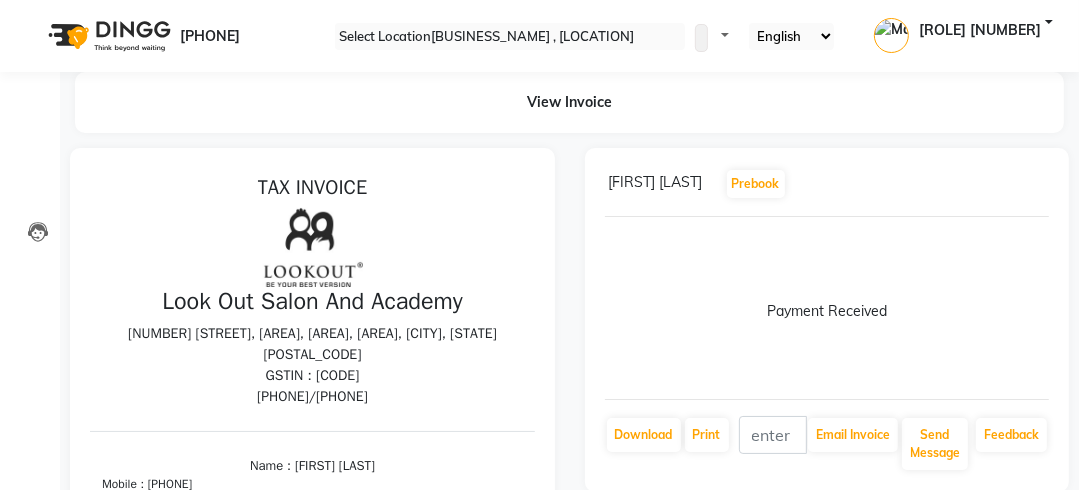 scroll, scrollTop: 0, scrollLeft: 0, axis: both 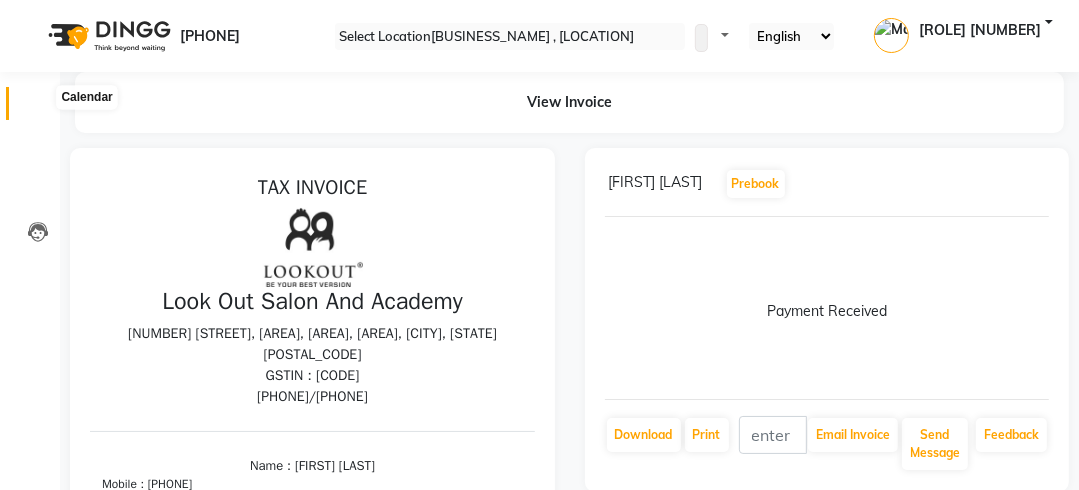 click at bounding box center (37, 108) 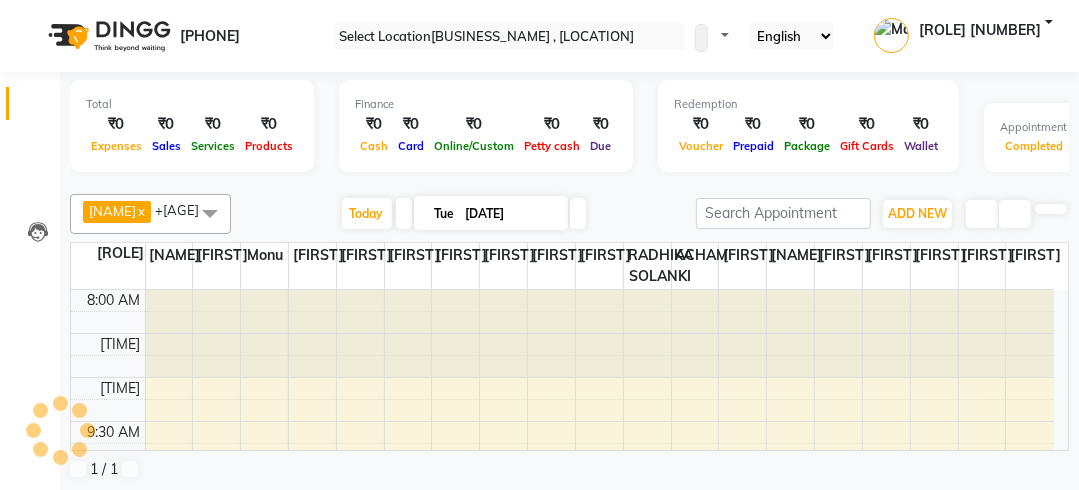 scroll, scrollTop: 0, scrollLeft: 0, axis: both 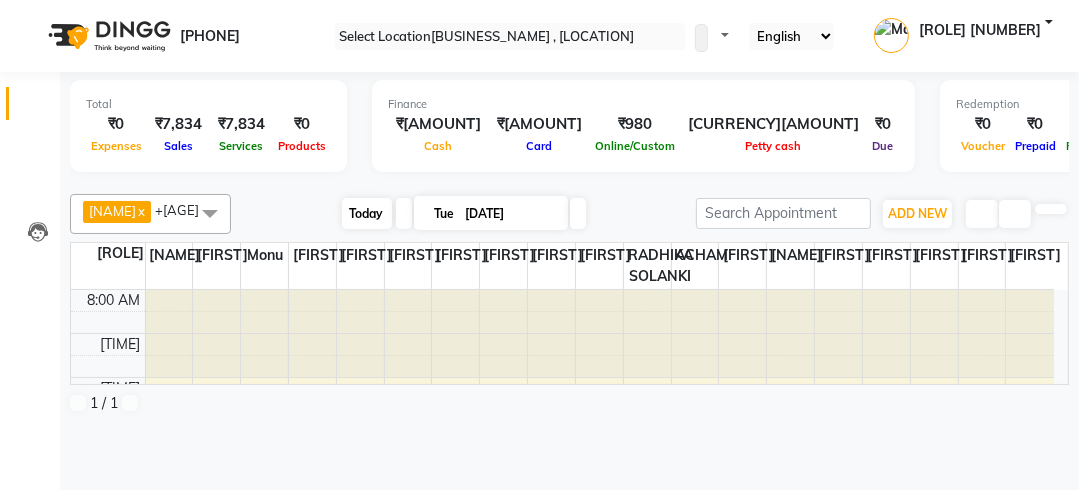 click on "Today" at bounding box center [367, 213] 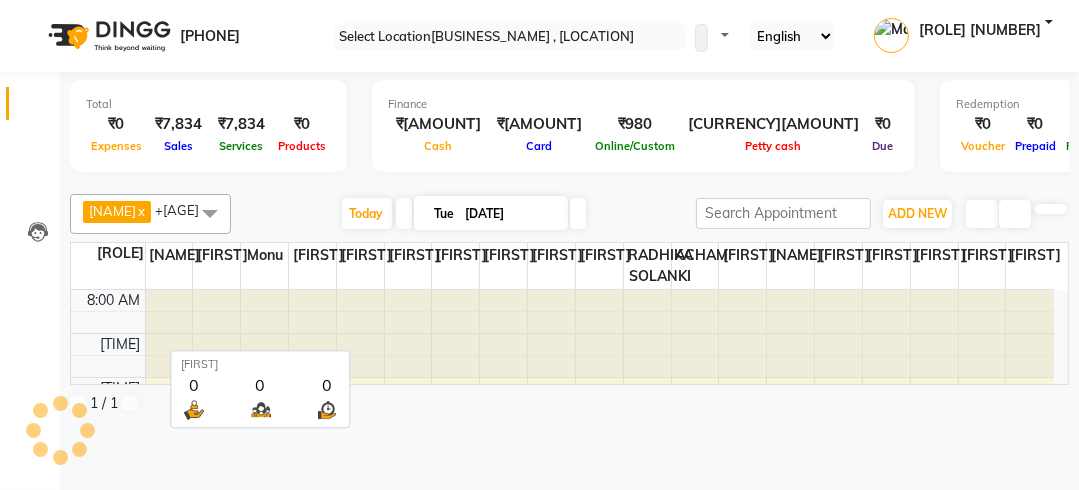 scroll, scrollTop: 436, scrollLeft: 0, axis: vertical 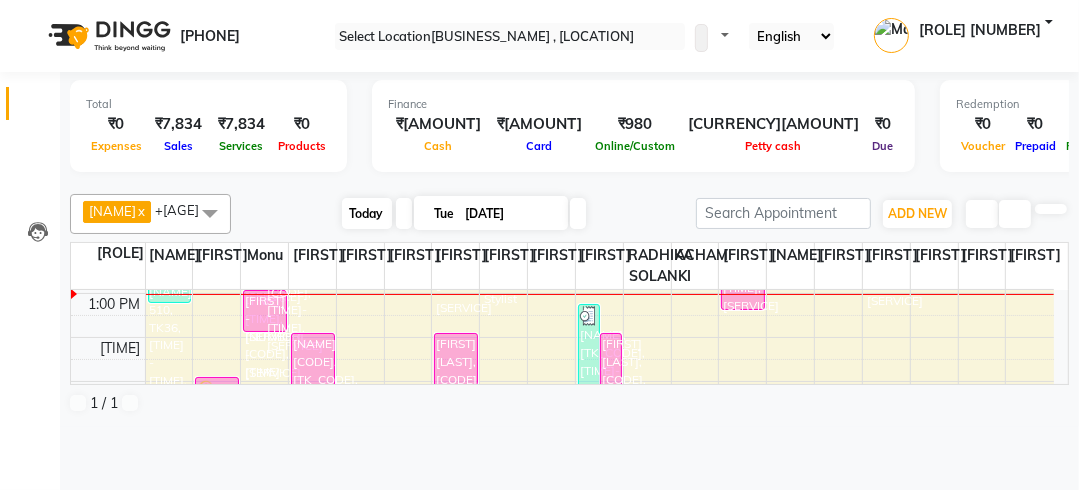 click on "Today" at bounding box center (367, 213) 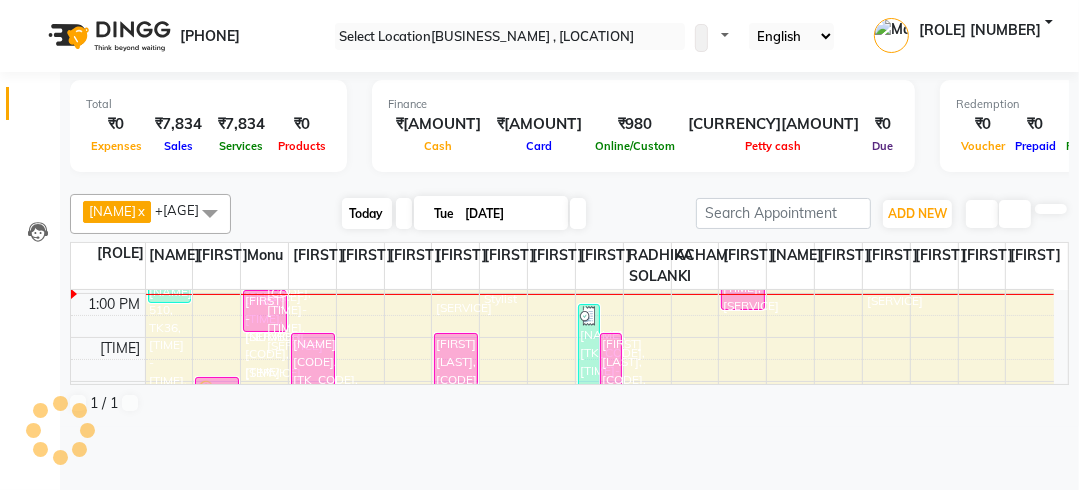scroll, scrollTop: 436, scrollLeft: 0, axis: vertical 